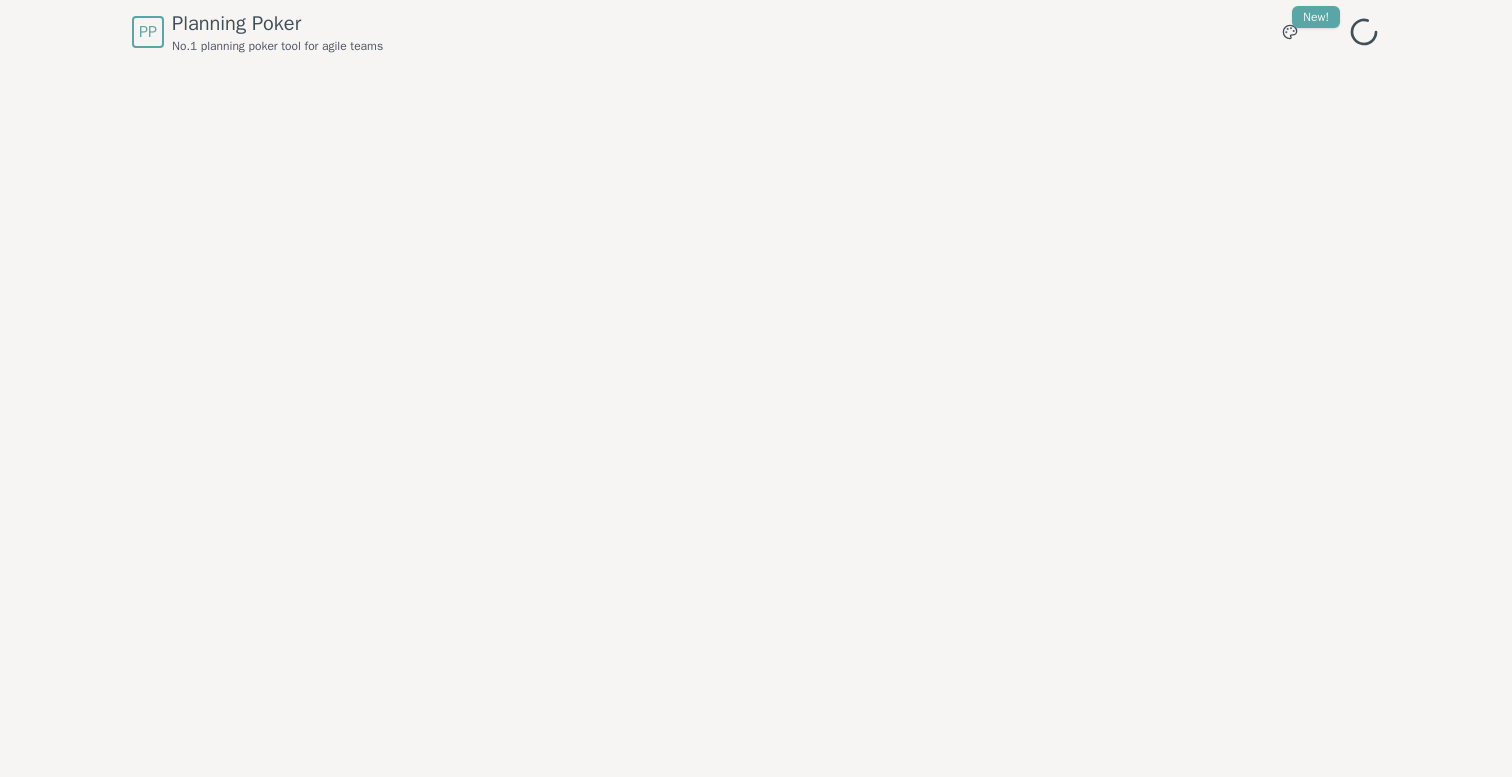 scroll, scrollTop: 0, scrollLeft: 0, axis: both 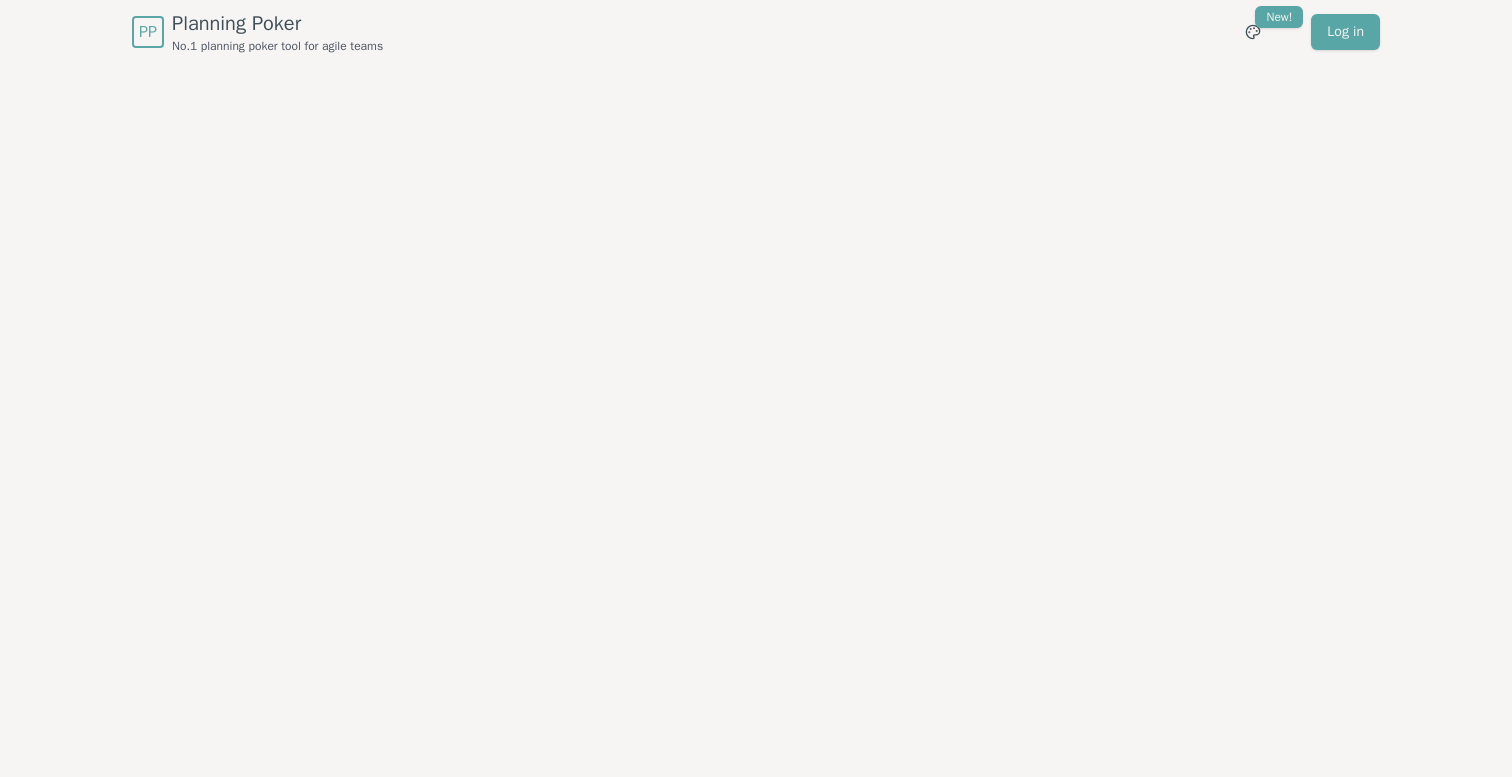 click on "Planning Poker" at bounding box center [277, 24] 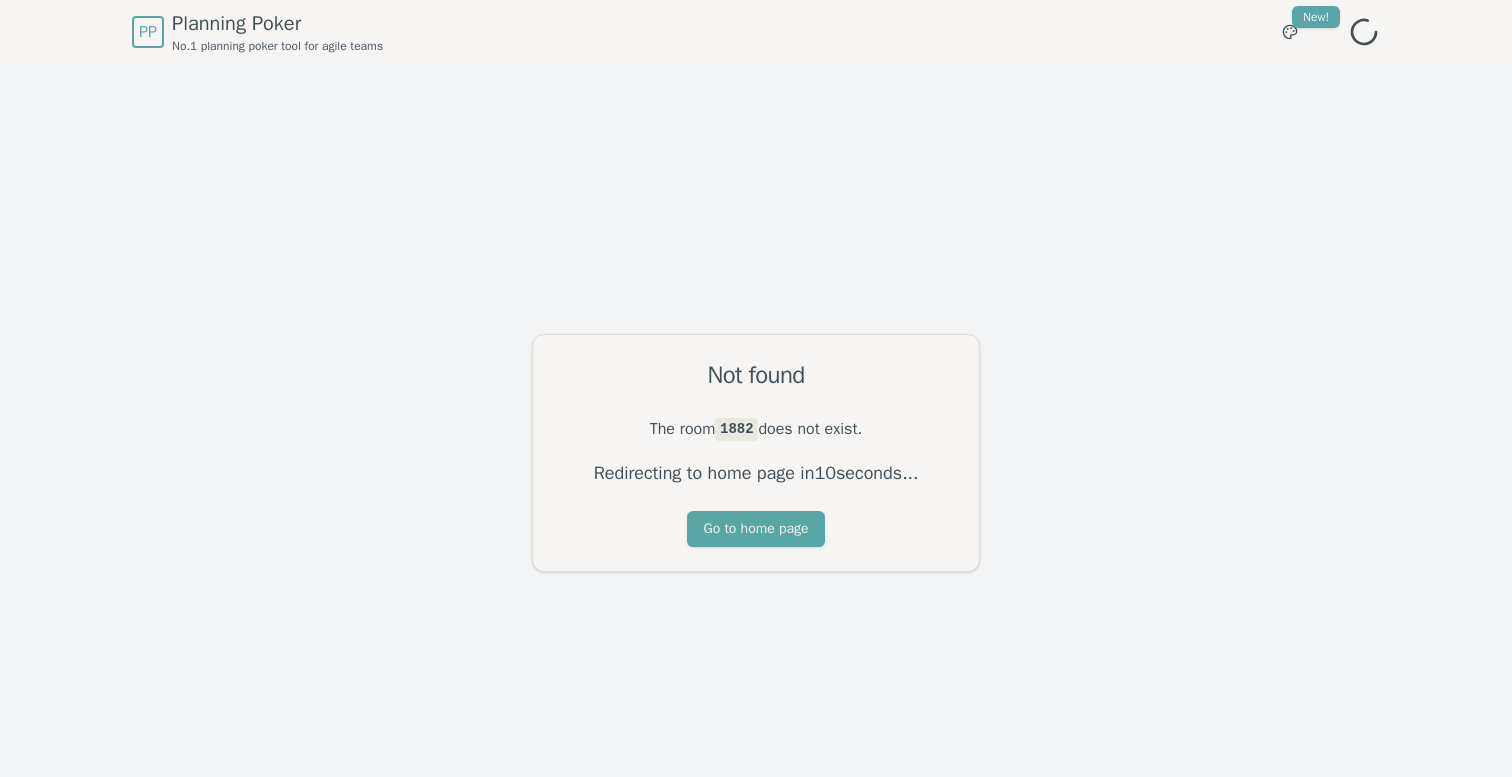 scroll, scrollTop: 0, scrollLeft: 0, axis: both 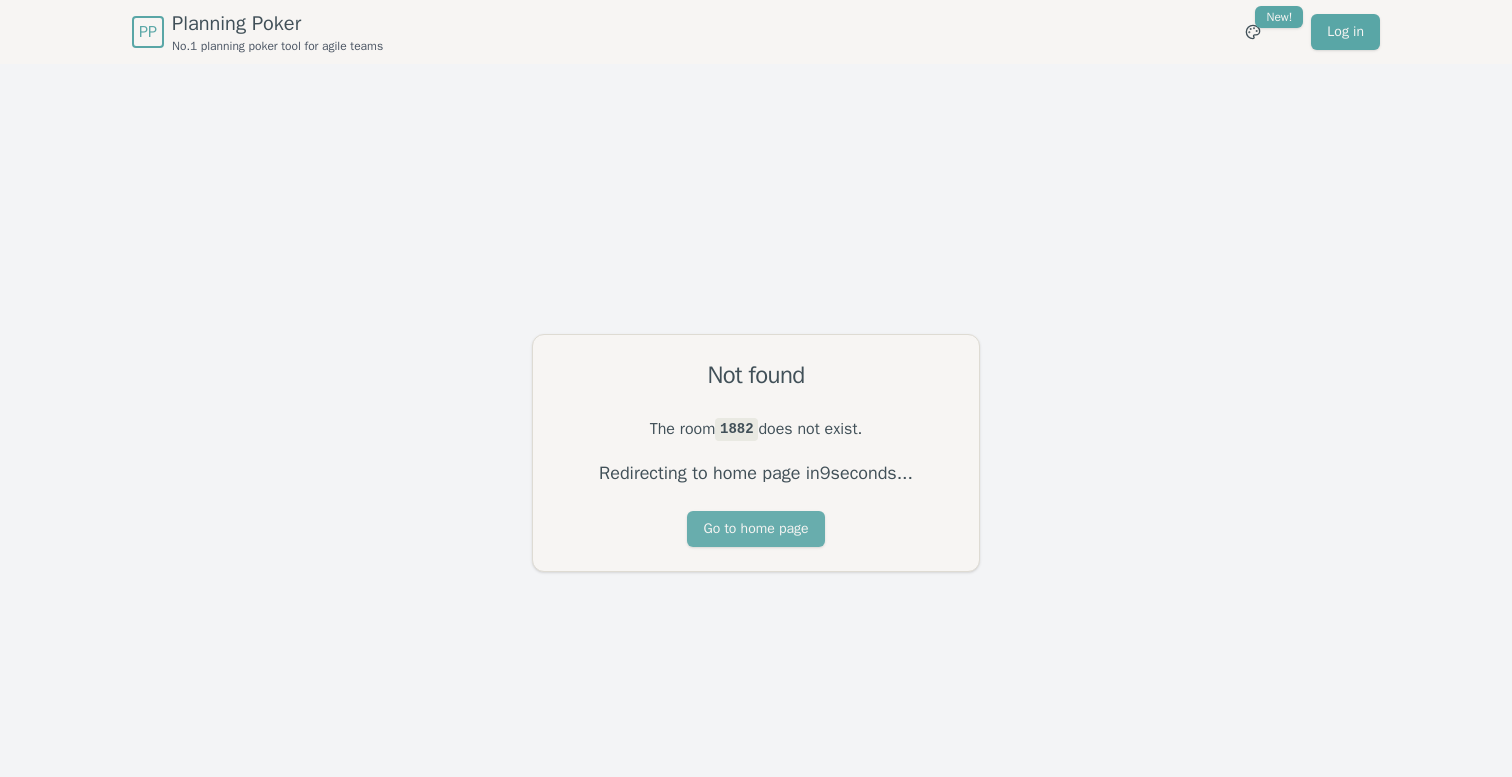 click on "Go to home page" at bounding box center (755, 529) 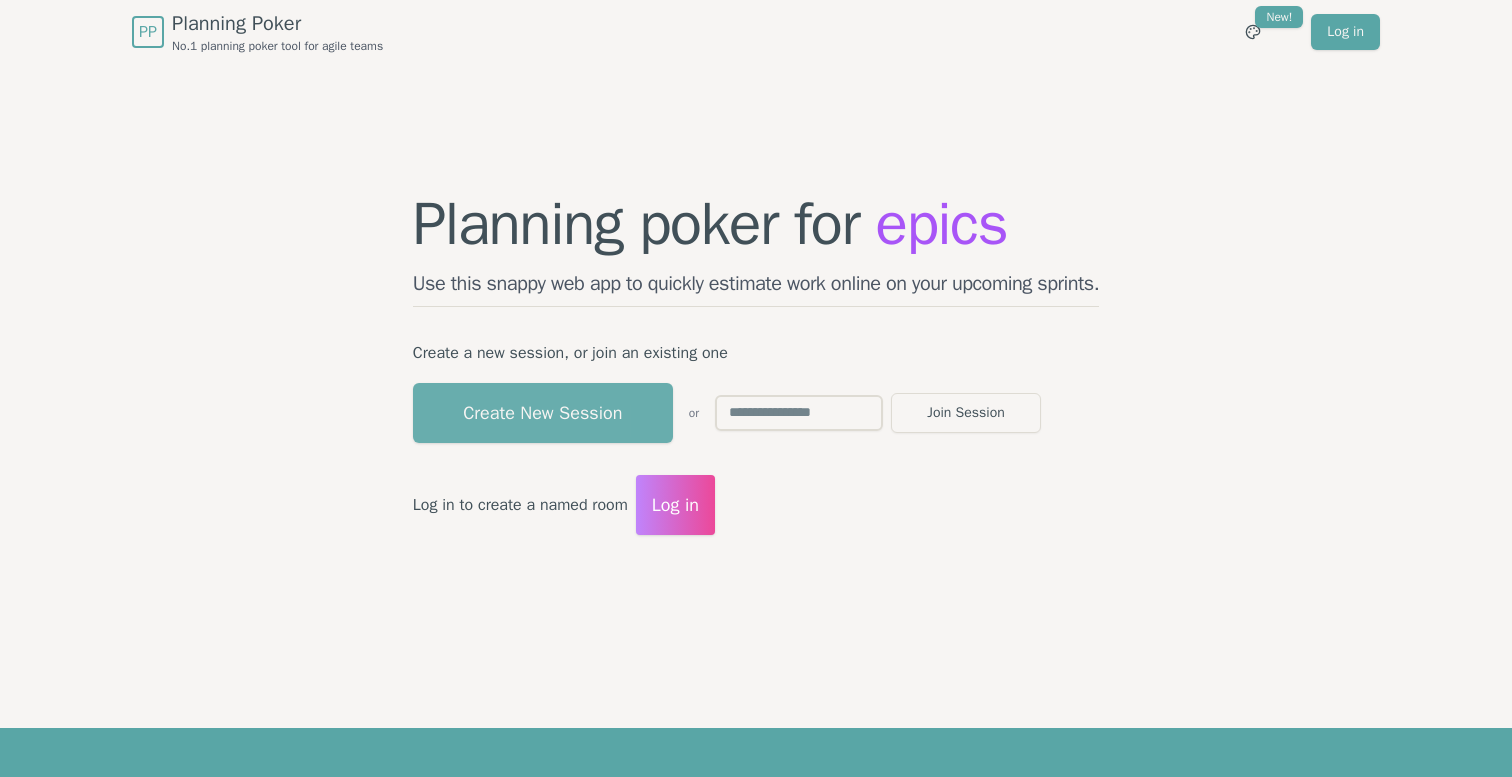 click on "Create New Session" at bounding box center (543, 413) 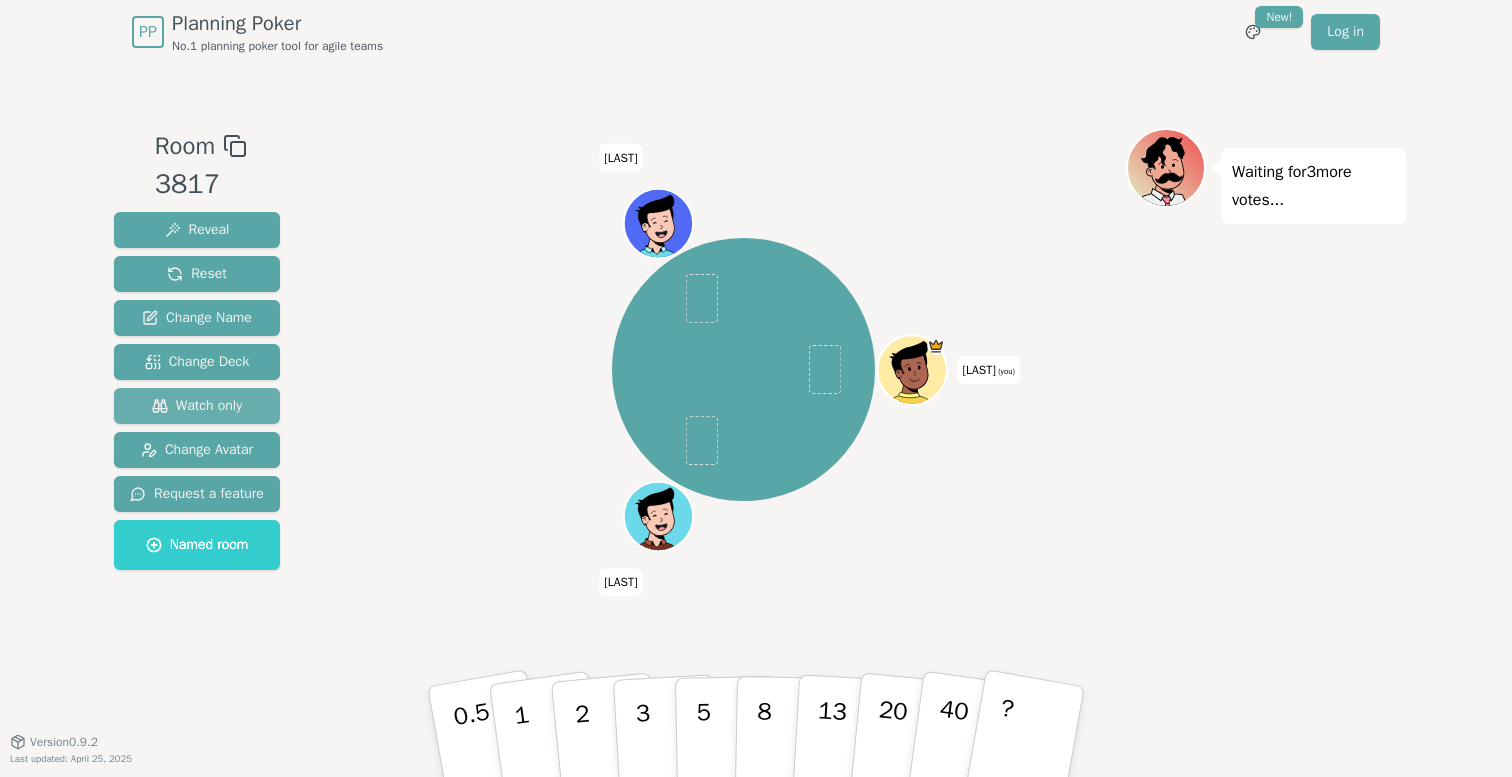 click on "Watch only" at bounding box center (197, 230) 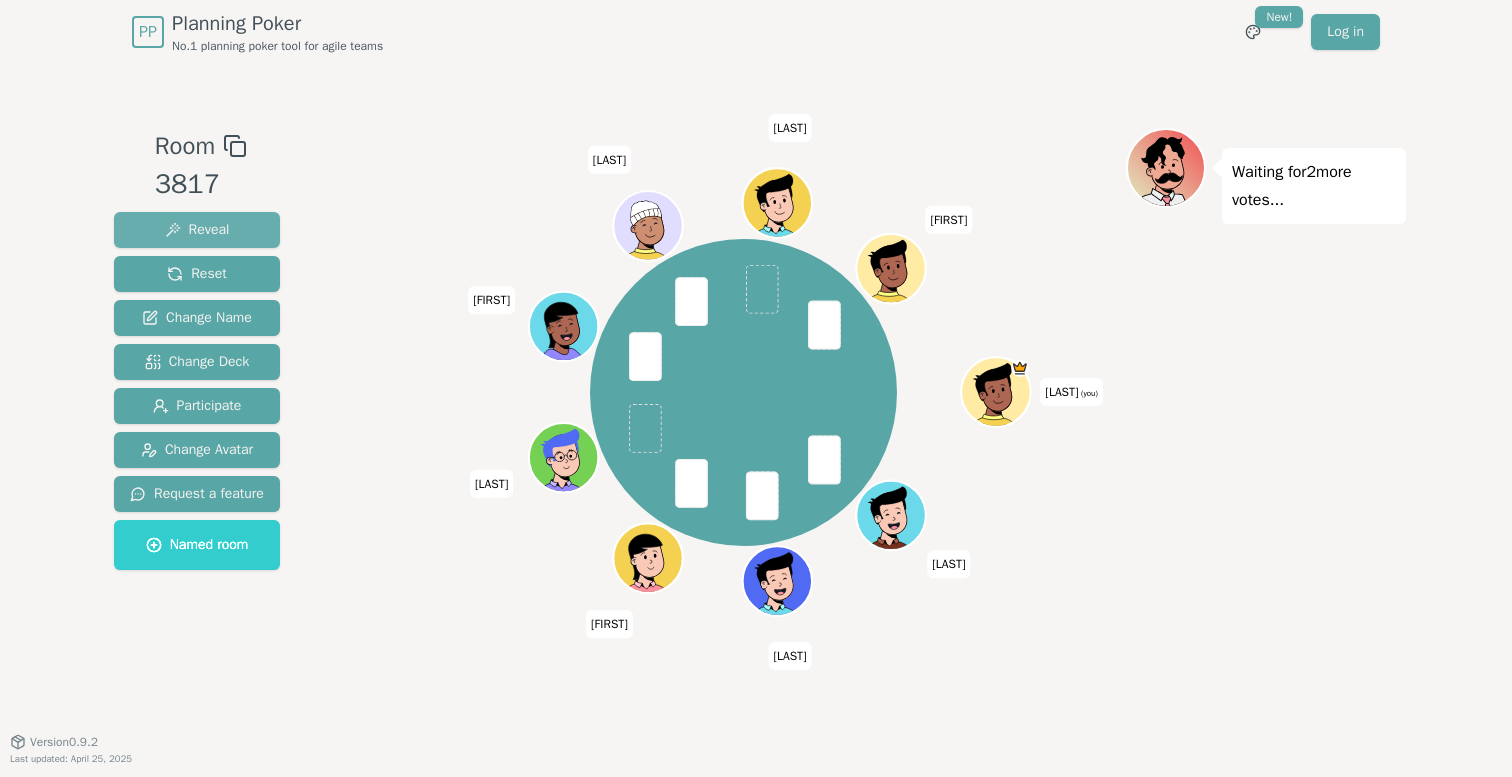 click on "Reveal" at bounding box center [197, 230] 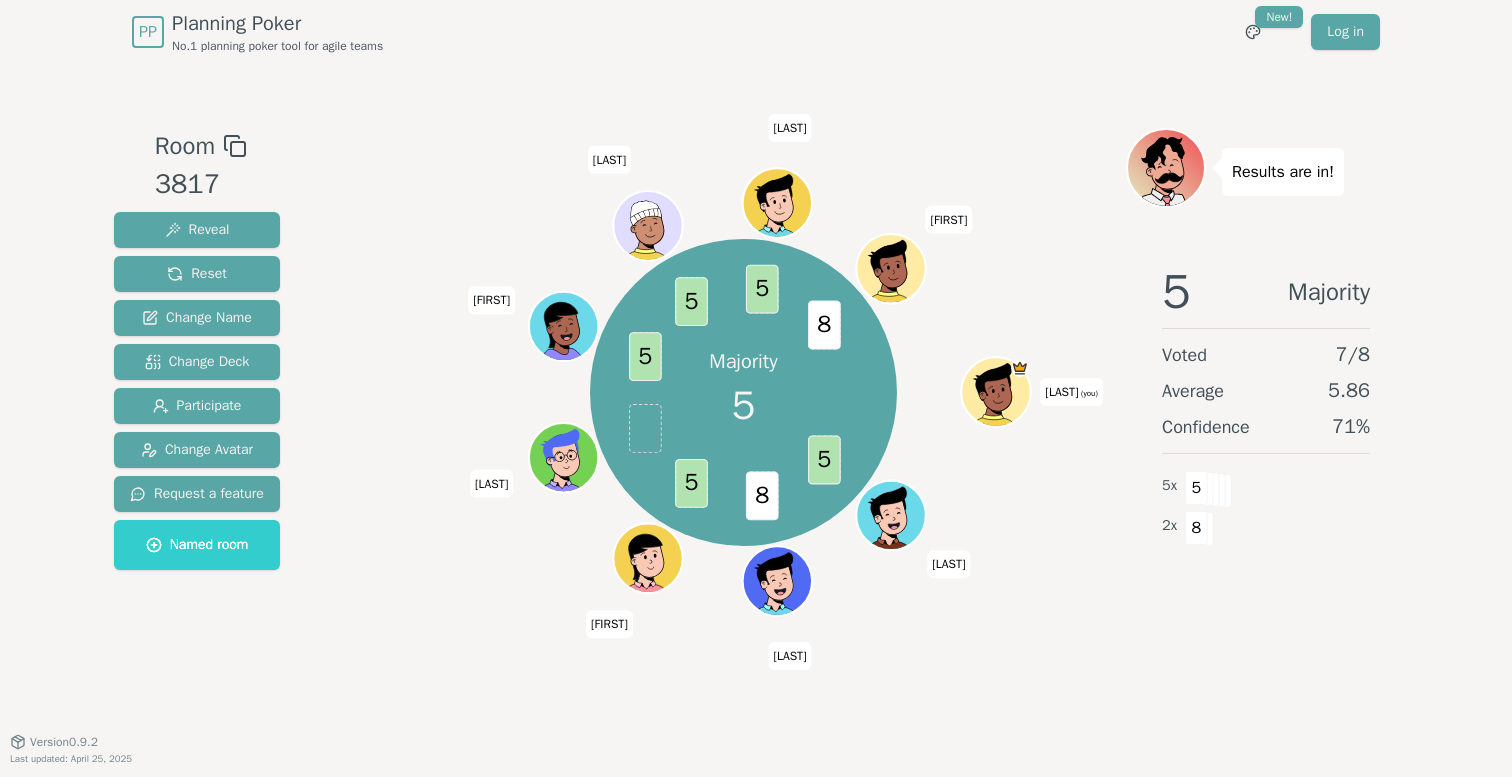 click on "Room 3817 Reveal Reset Change Name Change Deck Participate Change Avatar Request a feature Named room Majority 5 5 8 5 5 5 5 8 Pooja   (you) Shaheen Sagar Ravi Nasser Hema Muneeb Namii ashraf   Results are in! 5 Majority Voted 7 / 8 Average 5.86 Confidence 71 % 5 x 5 2 x 8 0.5 1 2 3 5 8 13 20 40 ? Version  0.9.2 Last updated:   April 25, 2025" at bounding box center (756, 402) 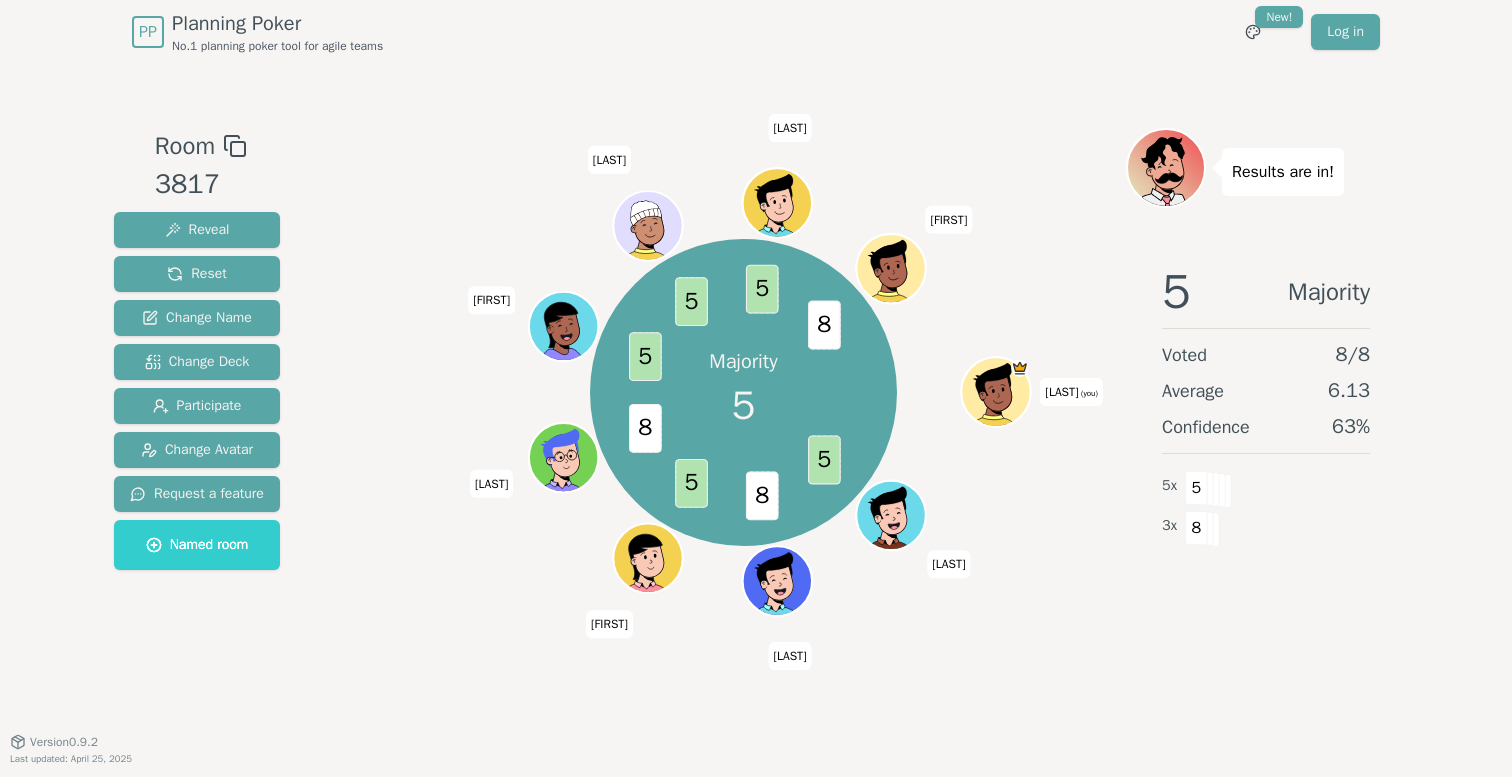 click on "Room 3817 Reveal Reset Change Name Change Deck Participate Change Avatar Request a feature Named room Majority 5 5 8 5 8 5 5 5 8 Pooja   (you) Shaheen Sagar Ravi Nasser Hema Muneeb Namii ashraf   Results are in! 5 Majority Voted 8 / 8 Average 6.13 Confidence 63 % 5 x 5 3 x 8 0.5 1 2 3 5 8 13 20 40 ? Version  0.9.2 Last updated:   April 25, 2025" at bounding box center [756, 402] 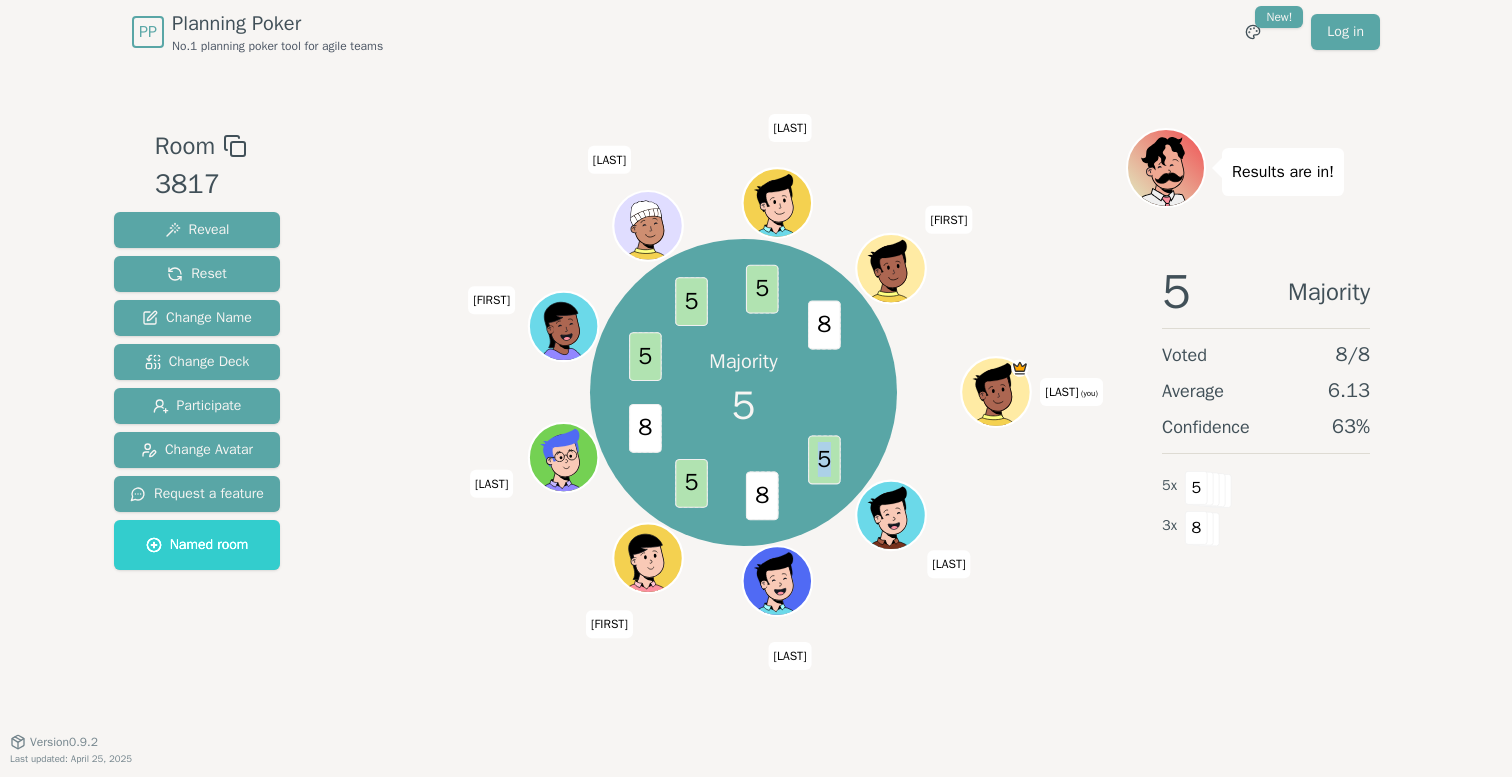 drag, startPoint x: 817, startPoint y: 463, endPoint x: 834, endPoint y: 463, distance: 17 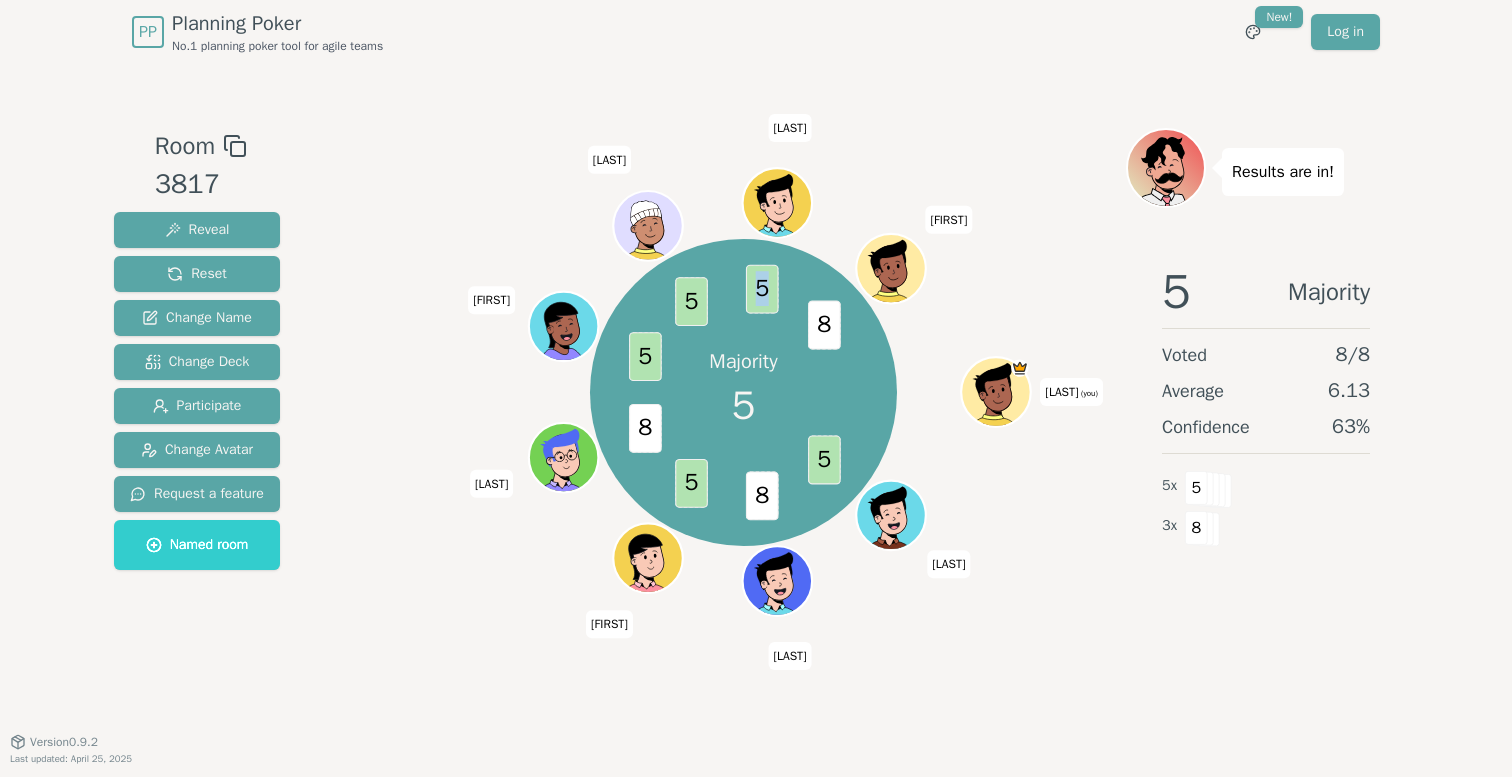 drag, startPoint x: 756, startPoint y: 283, endPoint x: 768, endPoint y: 283, distance: 12 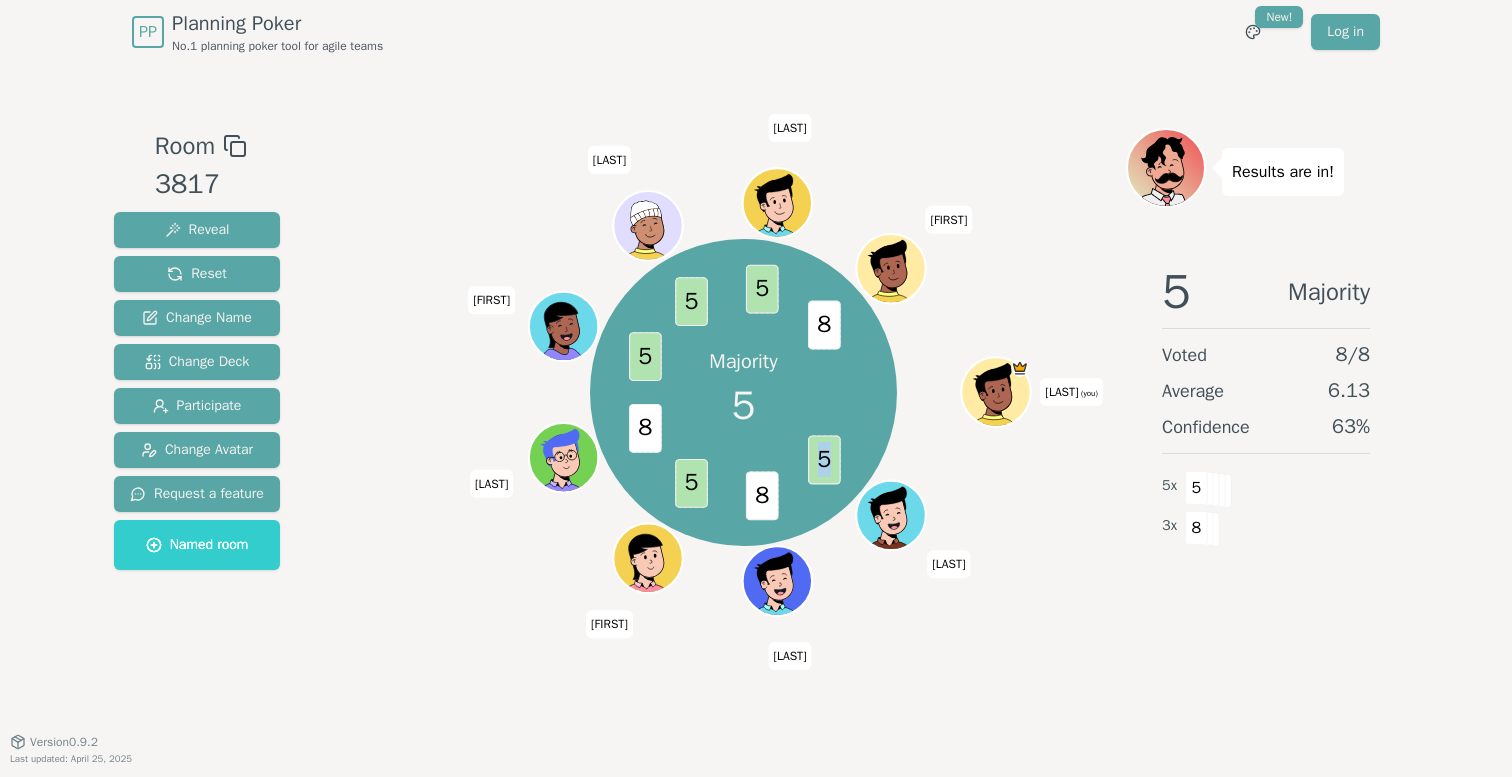 drag, startPoint x: 821, startPoint y: 458, endPoint x: 831, endPoint y: 461, distance: 10.440307 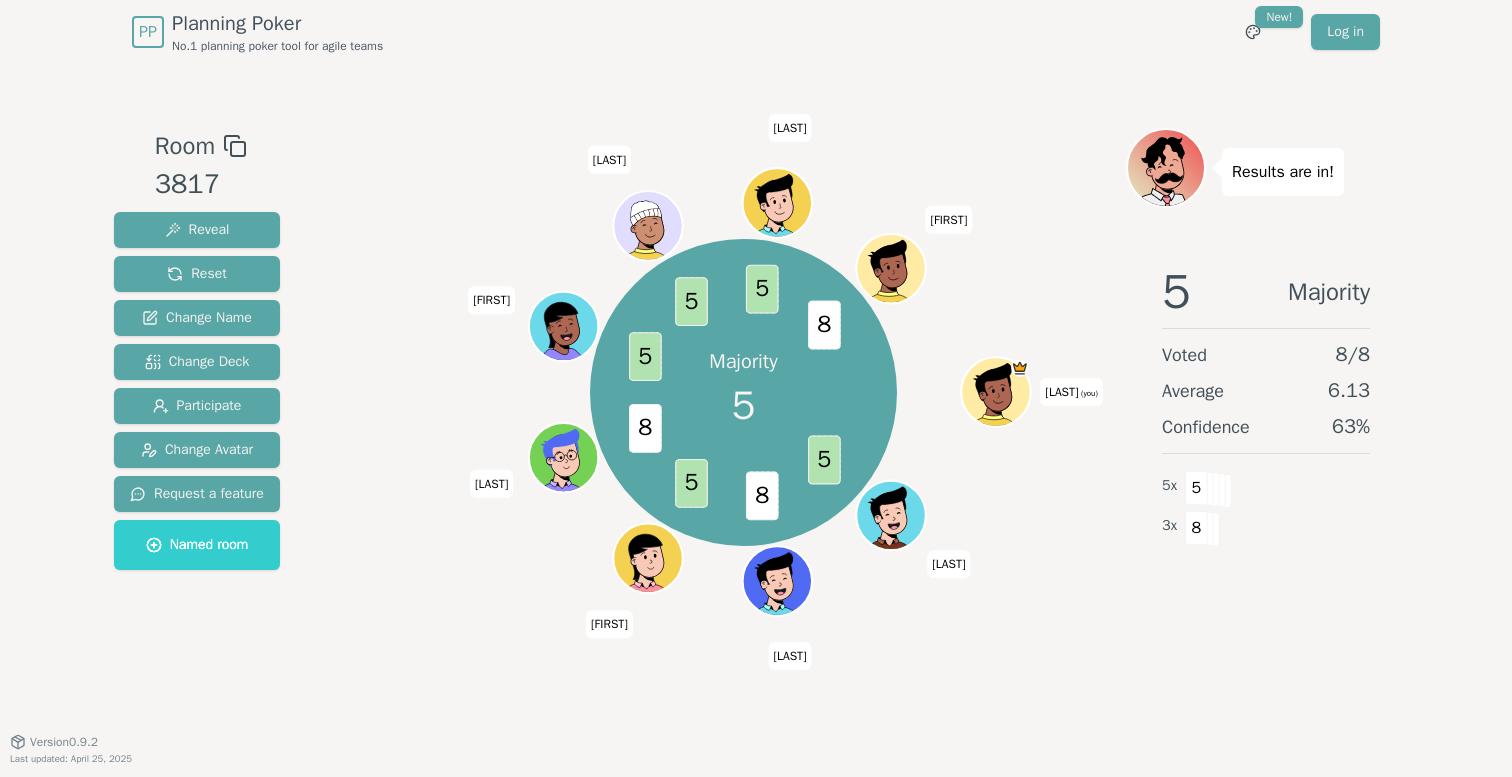 click on "5" at bounding box center [824, 459] 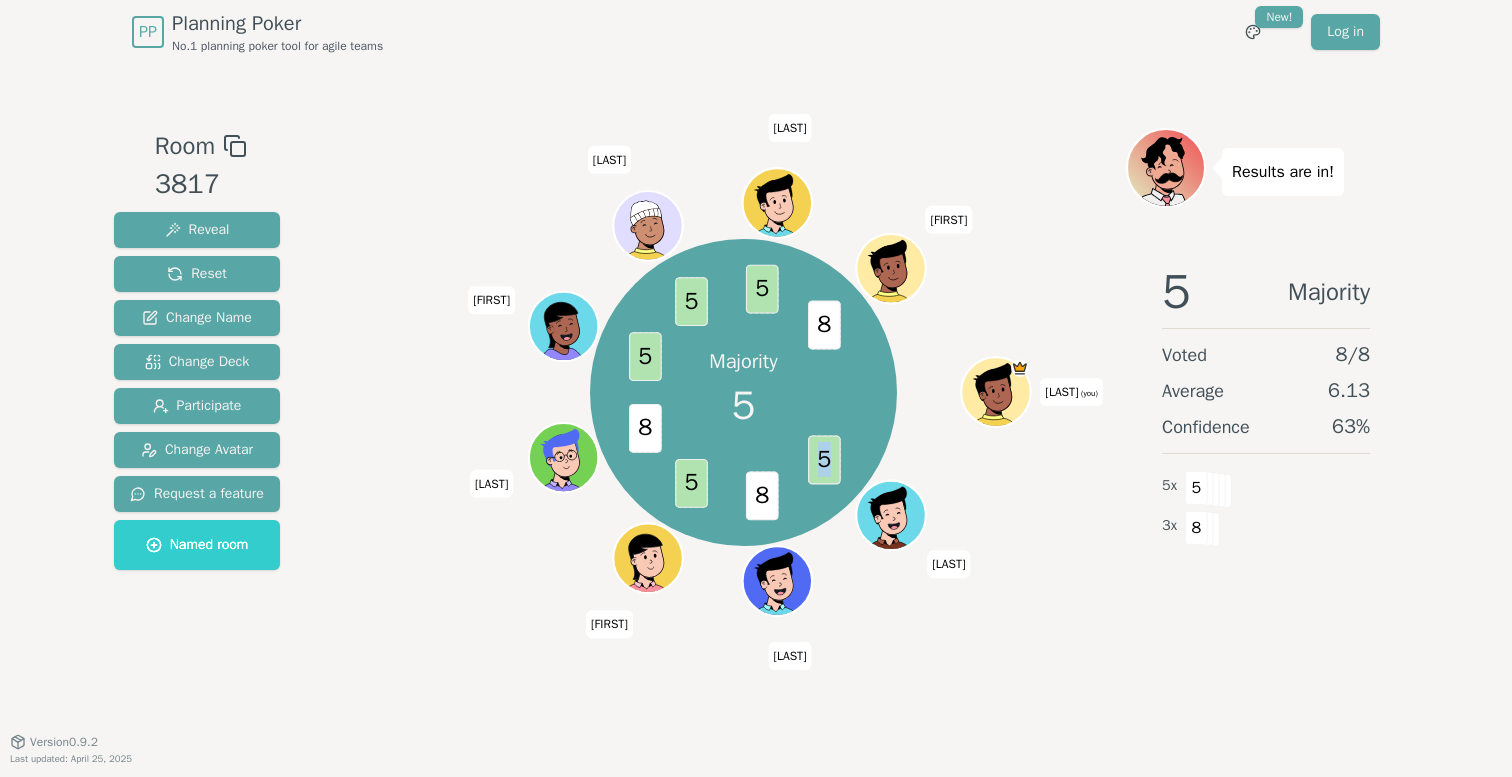 click on "5" at bounding box center [824, 459] 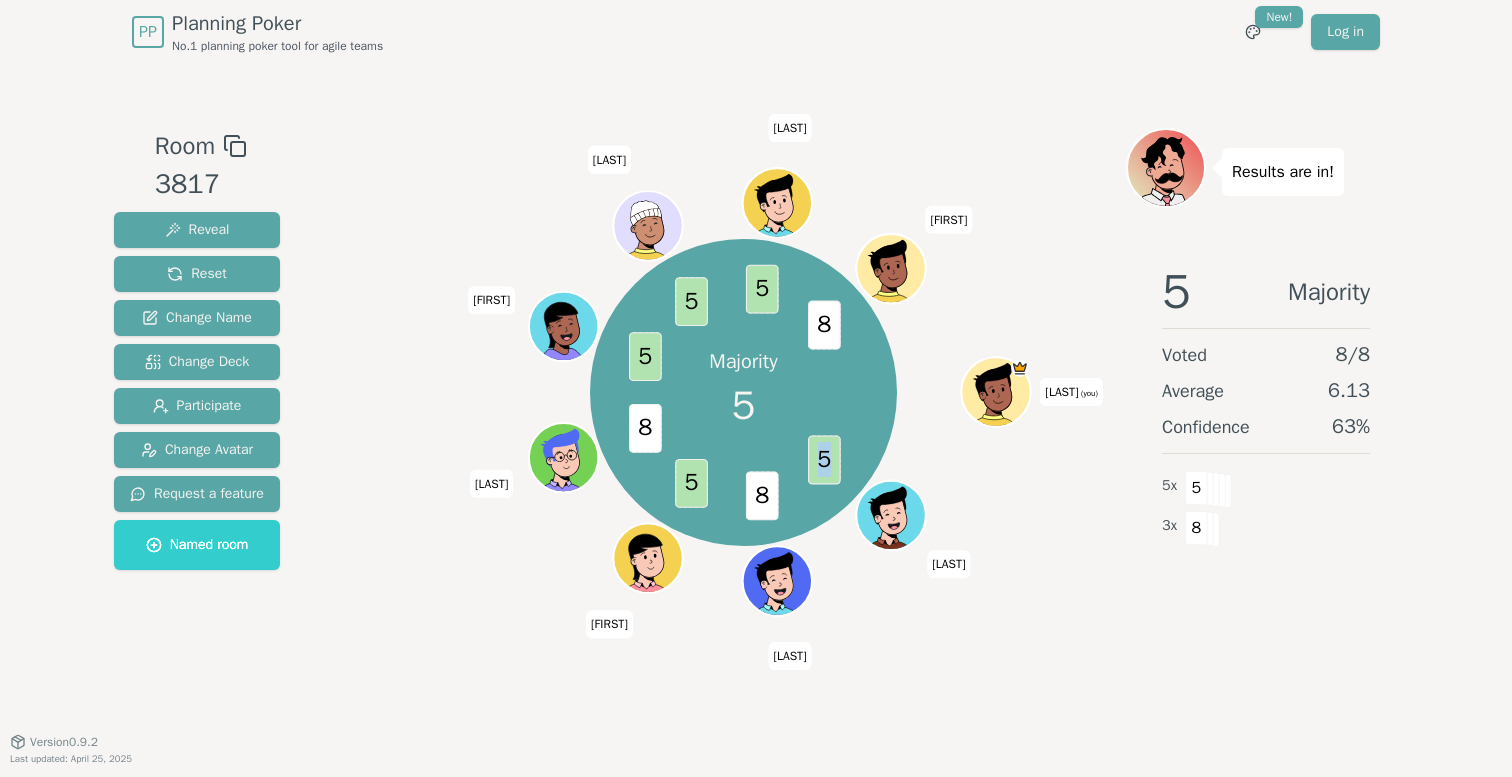 click on "5" at bounding box center [824, 459] 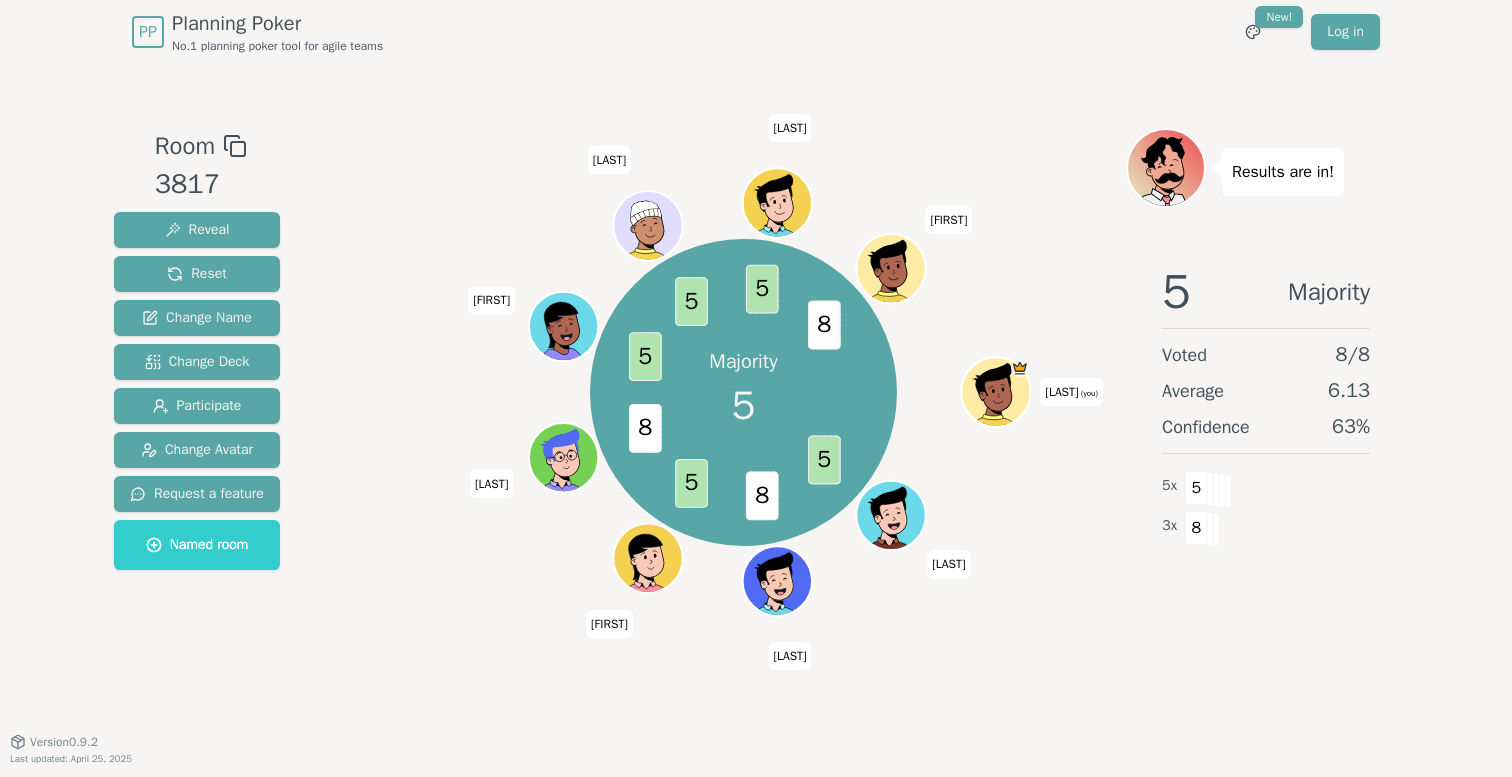 click on "5" at bounding box center [824, 459] 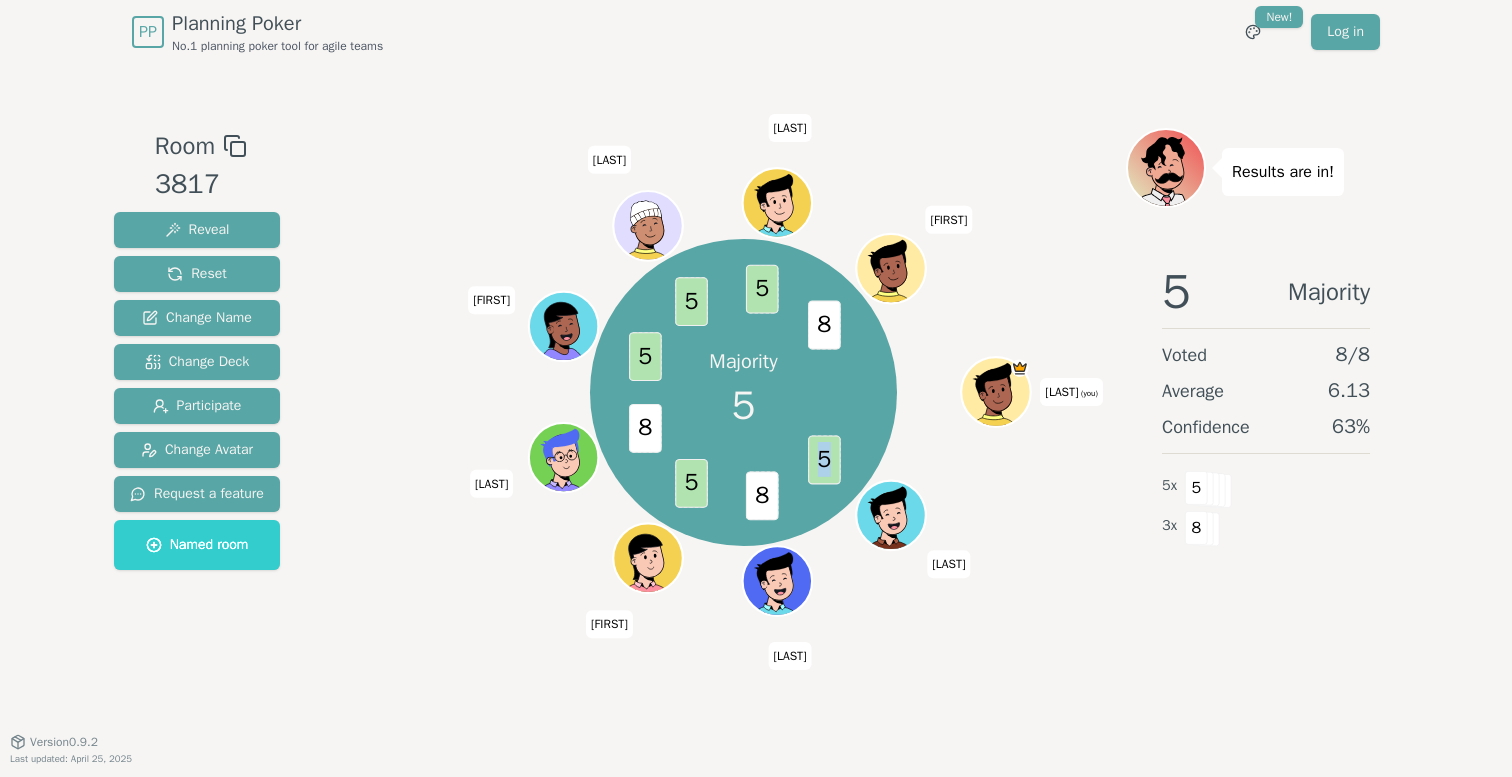 click on "5" at bounding box center [824, 459] 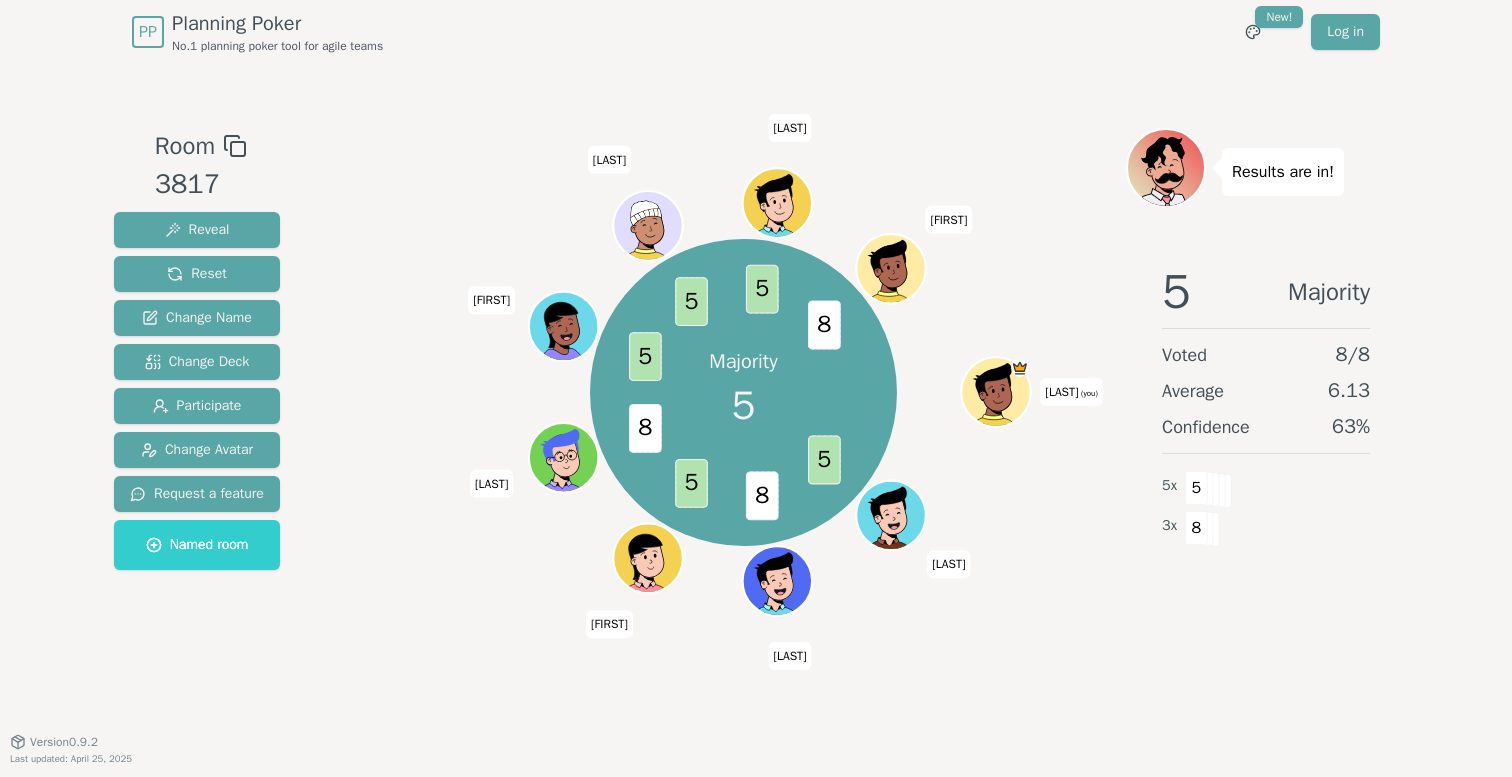 click on "Room 3817 Reveal Reset Change Name Change Deck Participate Change Avatar Request a feature Named room Majority 5 5 8 5 8 5 5 5 8 Pooja   (you) Shaheen Sagar Ravi Nasser Hema Muneeb Namii ashraf   Results are in! 5 Majority Voted 8 / 8 Average 6.13 Confidence 63 % 5 x 5 3 x 8 0.5 1 2 3 5 8 13 20 40 ? Version  0.9.2 Last updated:   April 25, 2025" at bounding box center (756, 402) 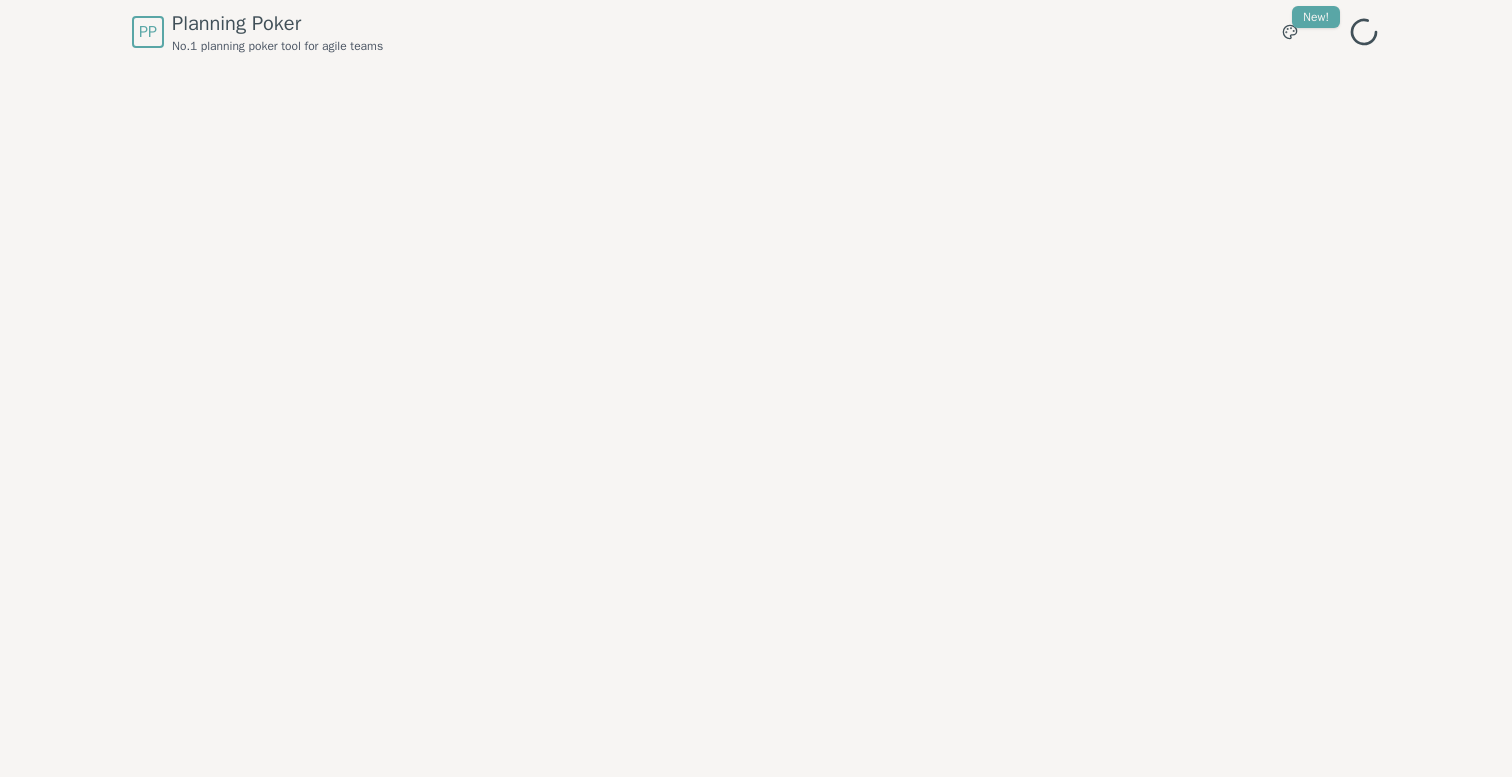 scroll, scrollTop: 0, scrollLeft: 0, axis: both 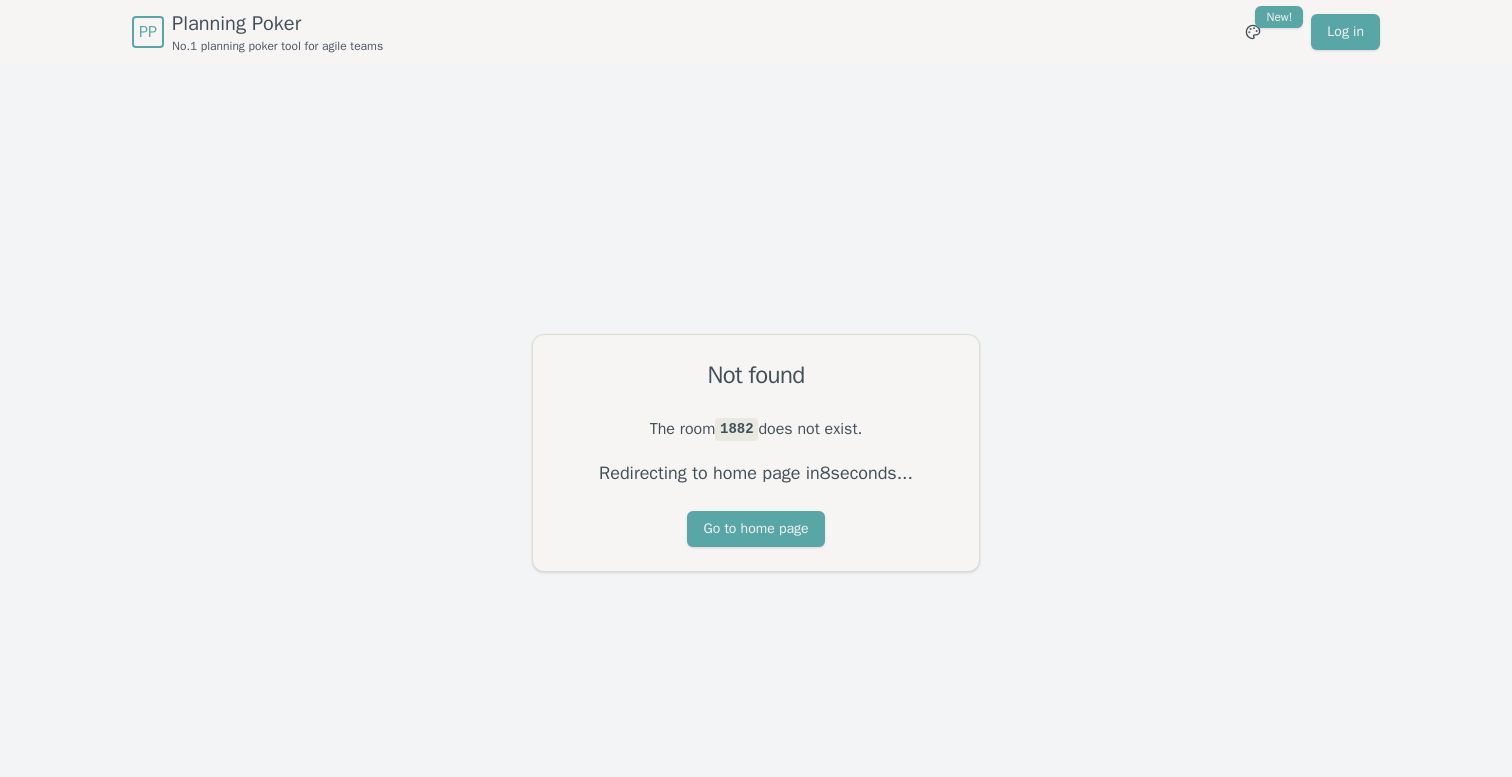 click on "Planning Poker" at bounding box center [277, 24] 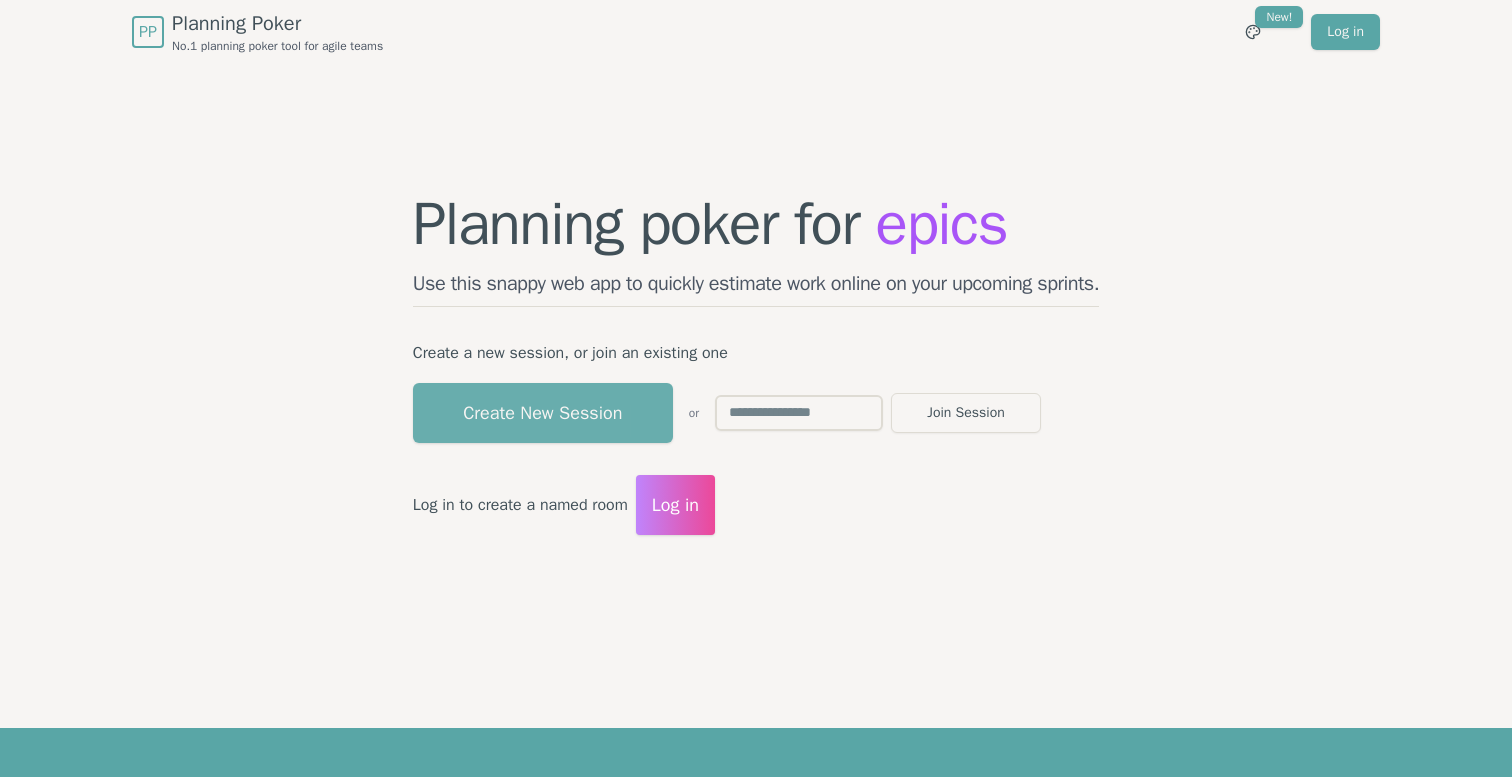 click on "Create New Session" at bounding box center [543, 413] 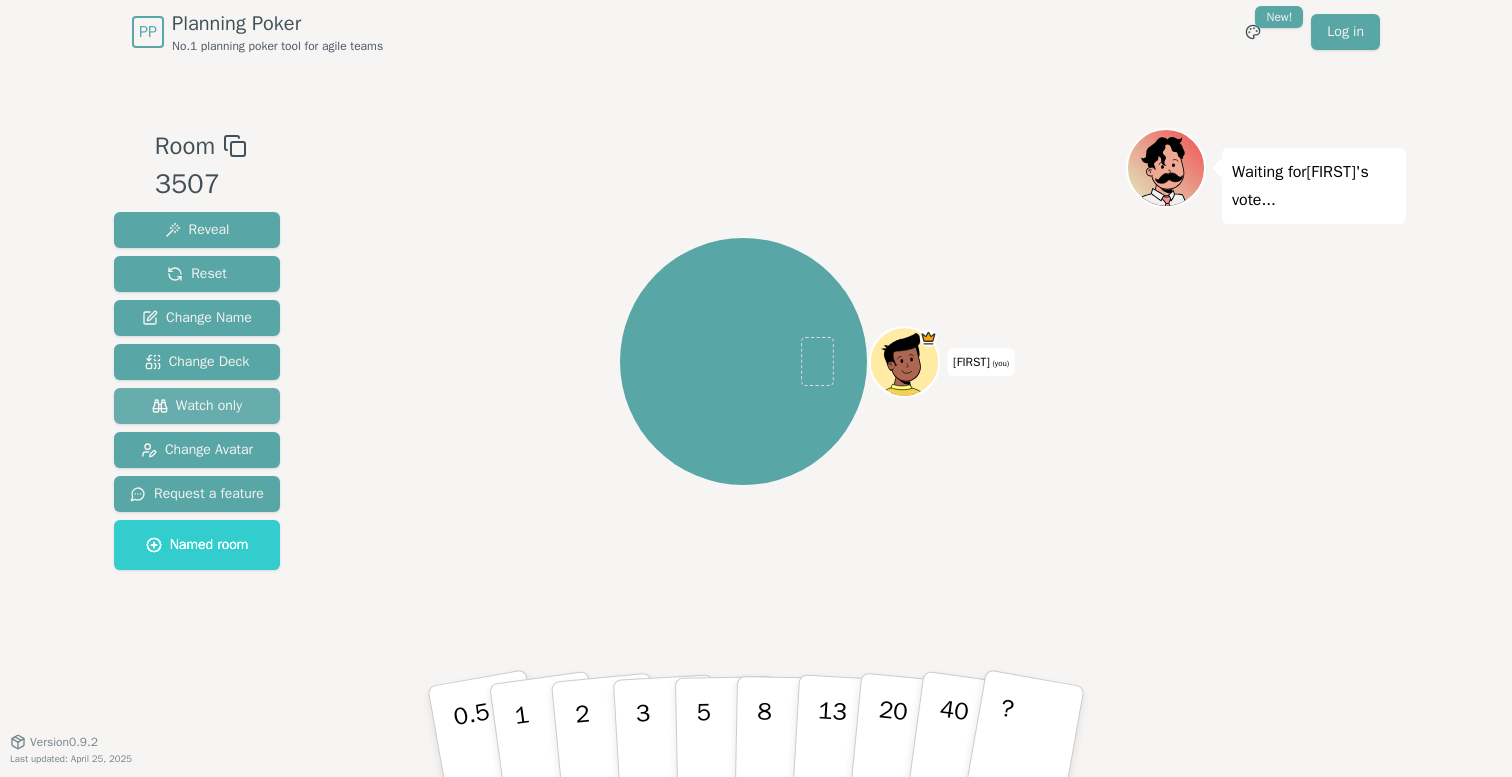 click on "Watch only" at bounding box center [197, 406] 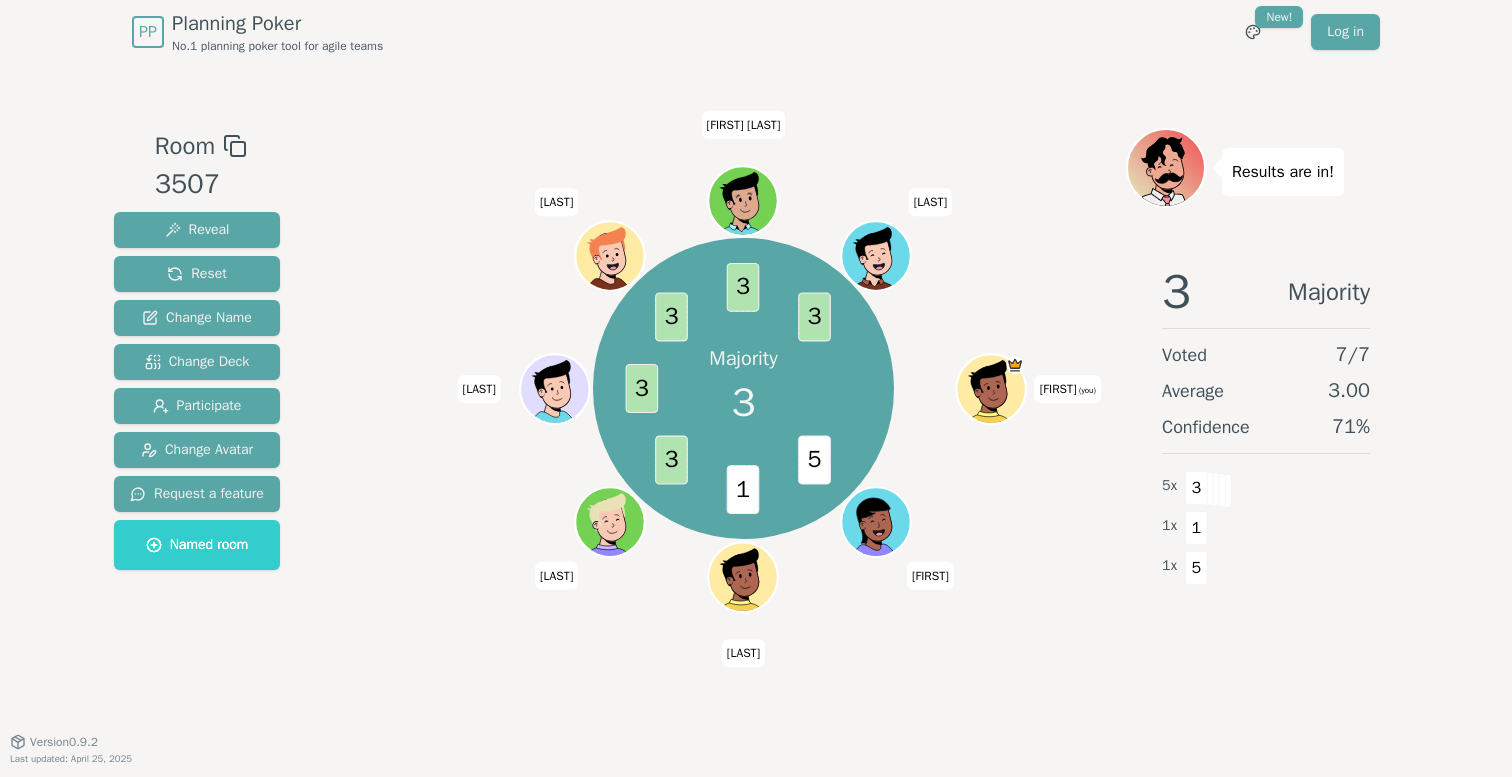 click at bounding box center (743, 146) 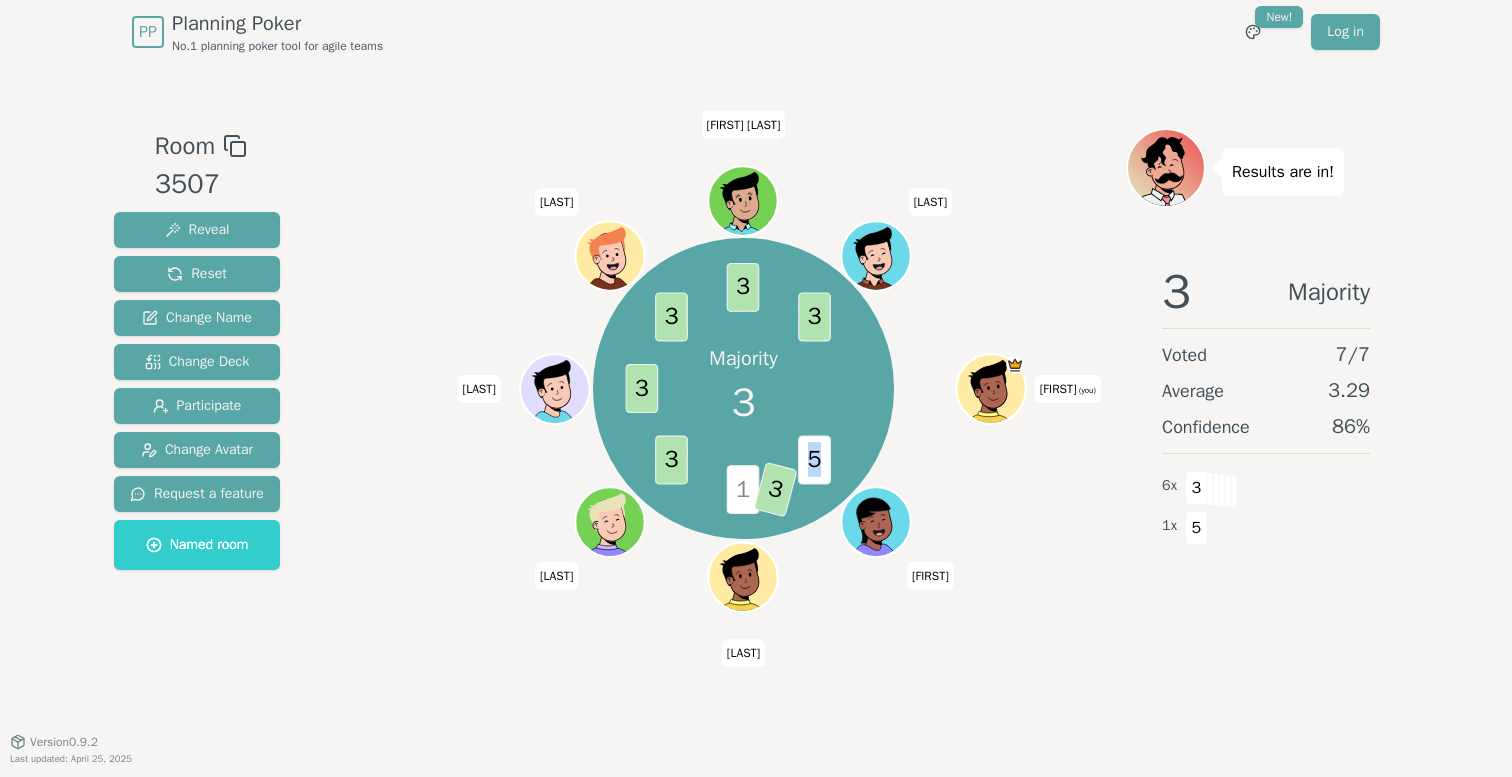 click on "5" at bounding box center (815, 460) 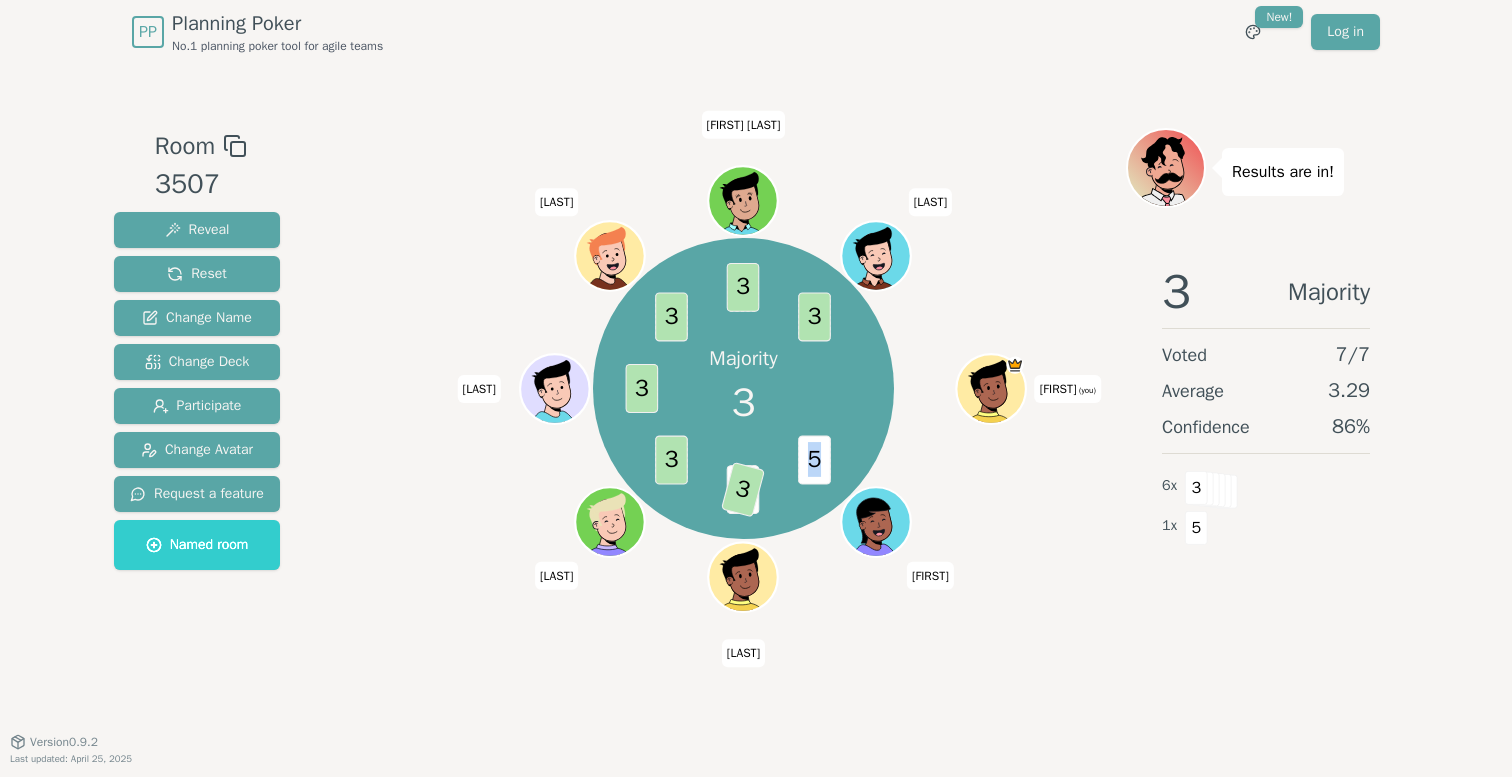 click on "Majority 3 5 1 3 3 3 3 3 3 Pooja   (you) Vidya Waheed Abdelrhman Iqbal SAMEH Ahmad Izz Emad" at bounding box center (743, 389) 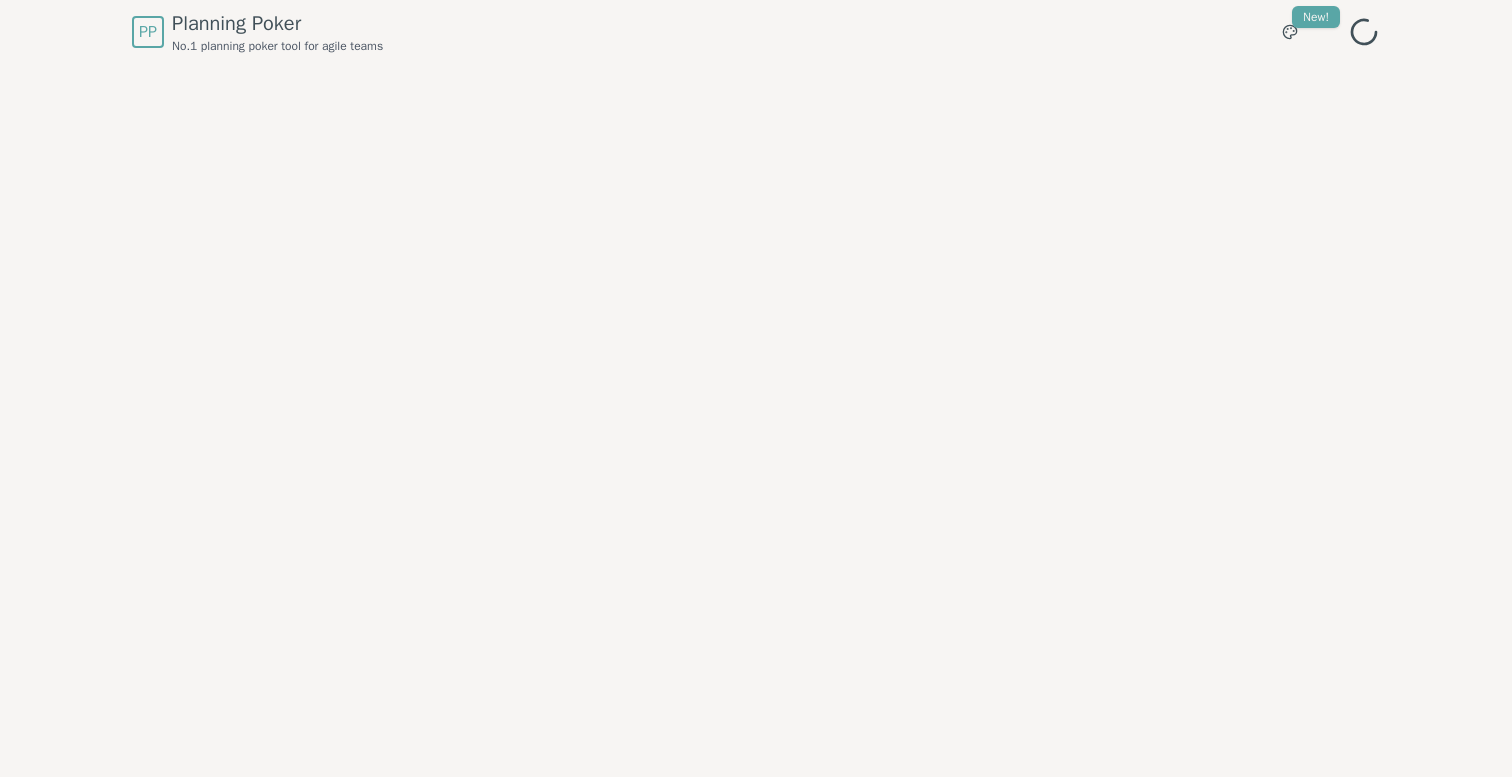 scroll, scrollTop: 0, scrollLeft: 0, axis: both 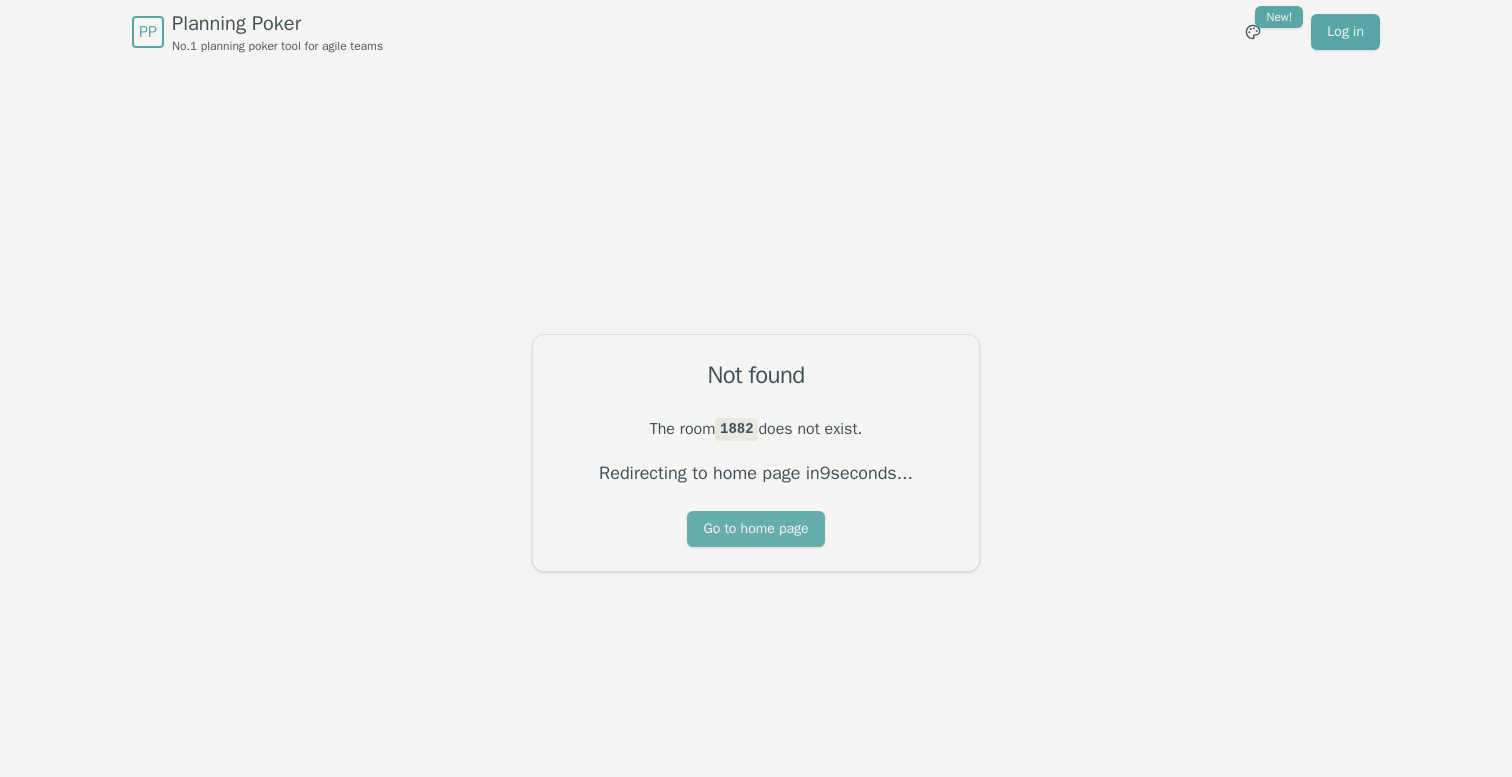 click on "Go to home page" at bounding box center (755, 529) 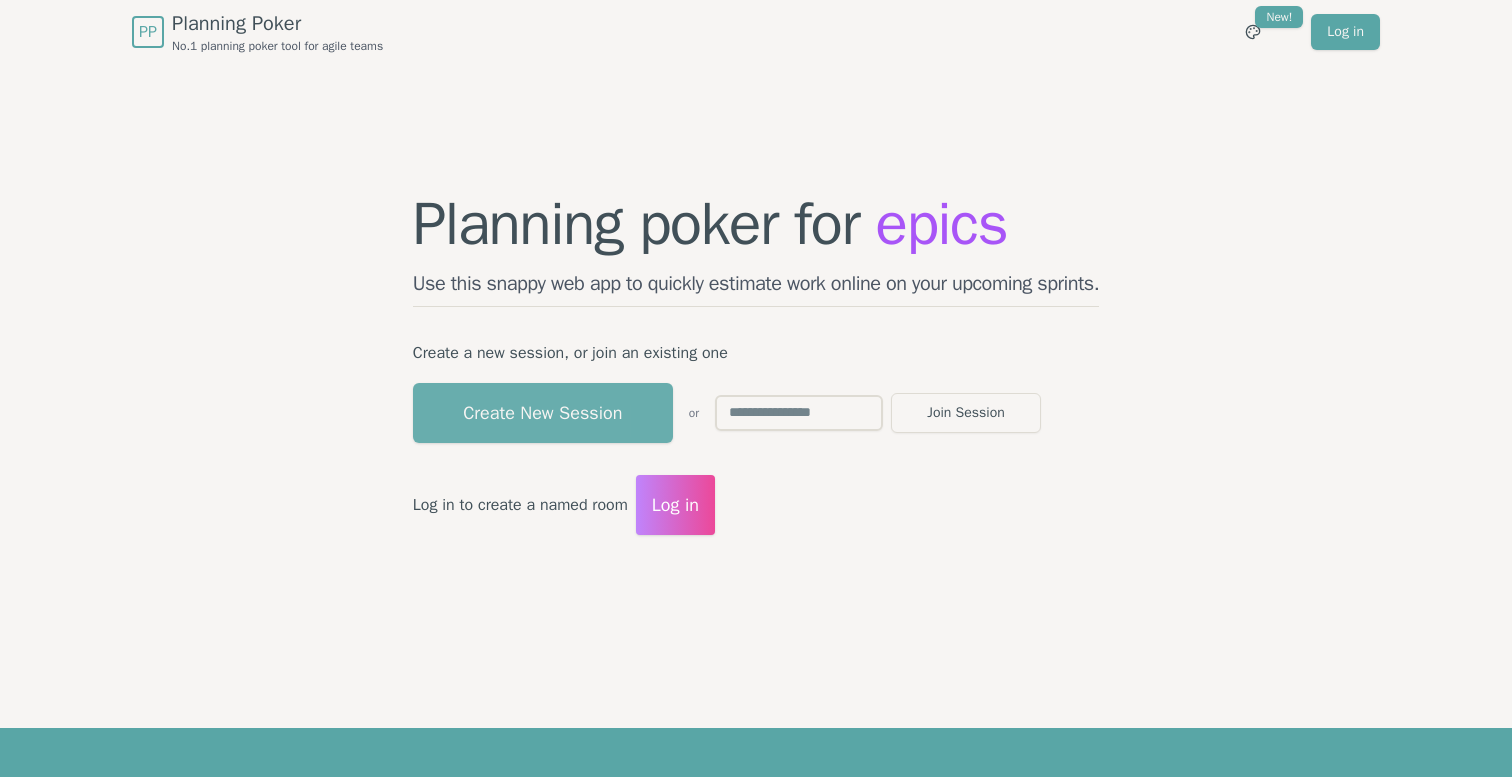 click on "Create New Session" at bounding box center (543, 413) 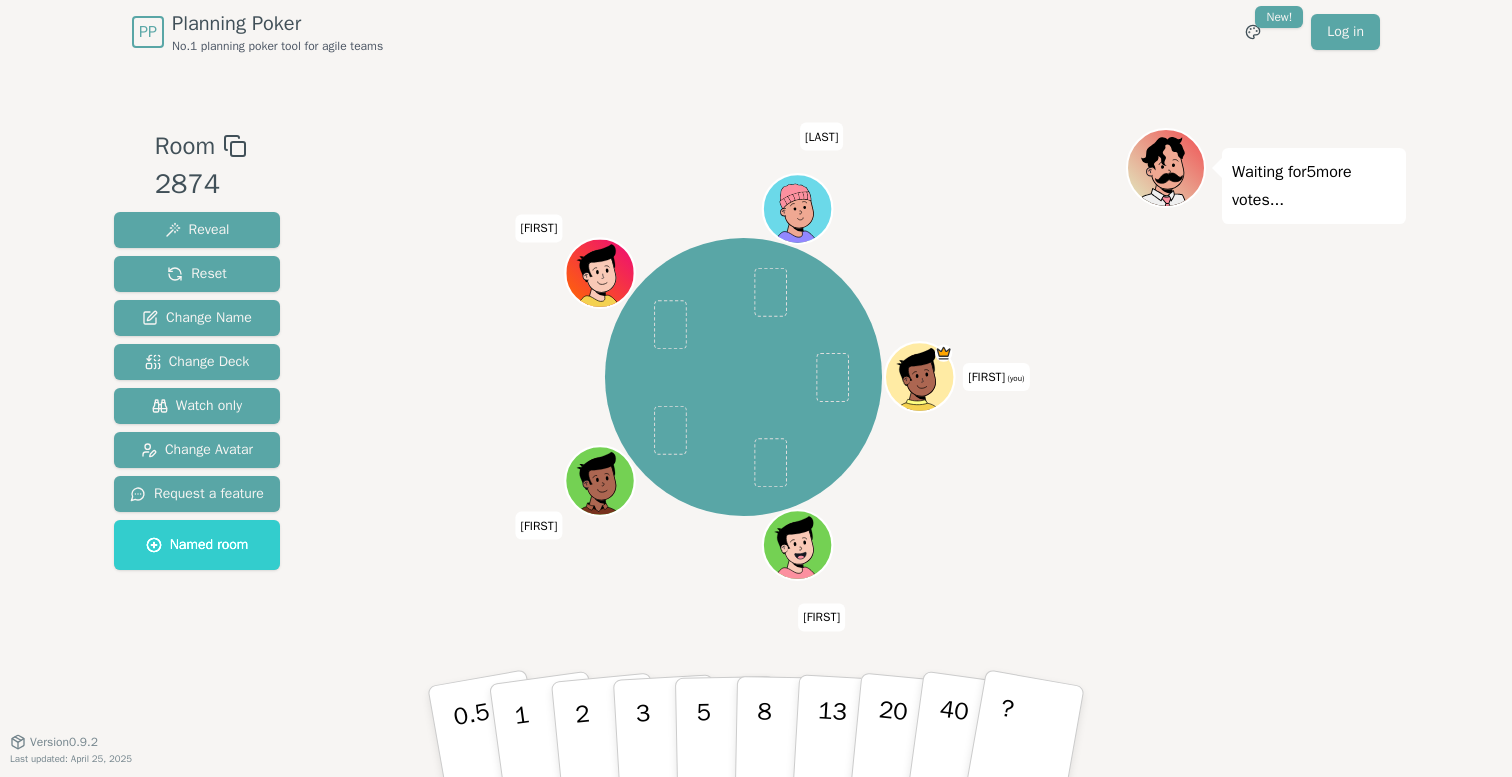 click on "Pooja   (you) [FIRST] [LAST] [FIRST] [LAST]" at bounding box center (743, 377) 